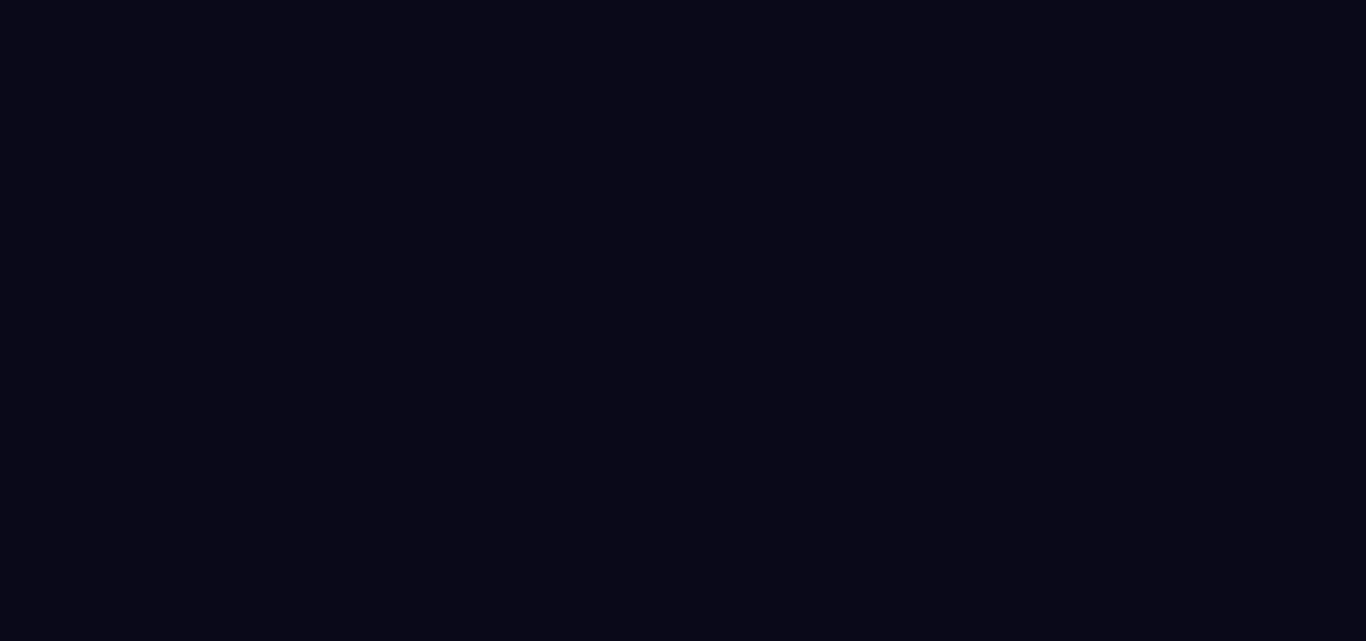 scroll, scrollTop: 0, scrollLeft: 0, axis: both 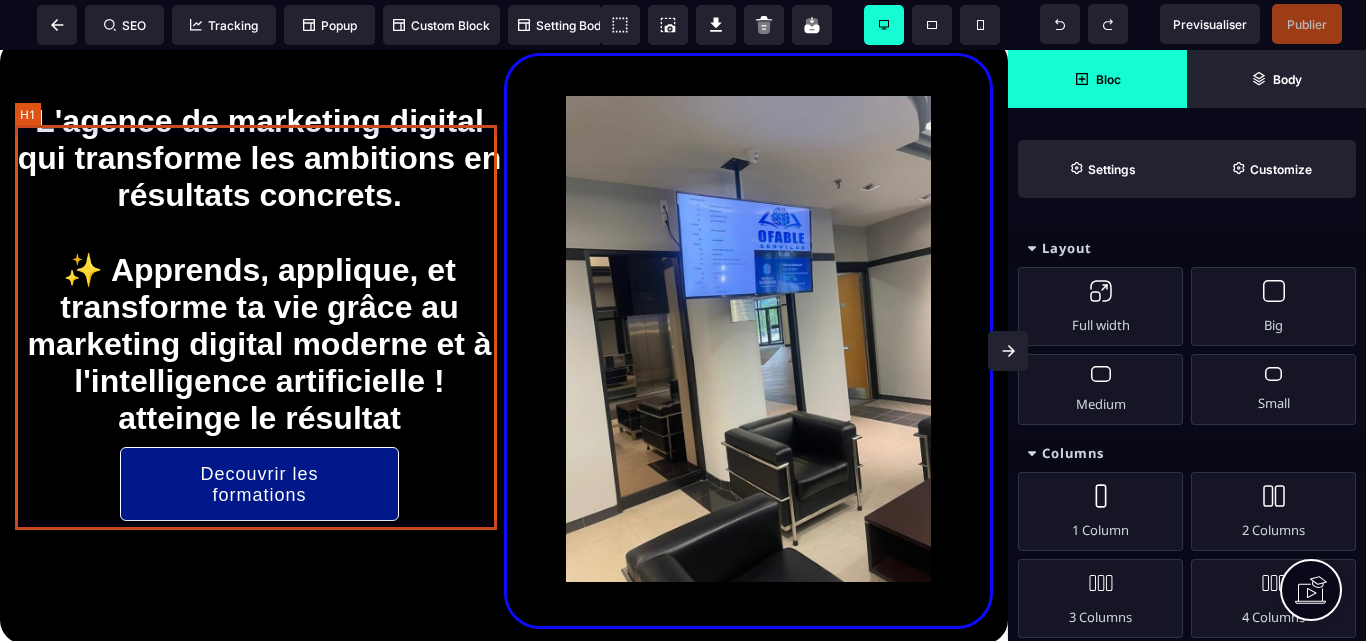 click on "L'agence de marketing digital qui transforme les ambitions en résultats concrets. ✨ Apprends, applique, et transforme ta vie grâce au marketing digital moderne et à l'intelligence artificielle ! atteinge le résultat" at bounding box center [259, 270] 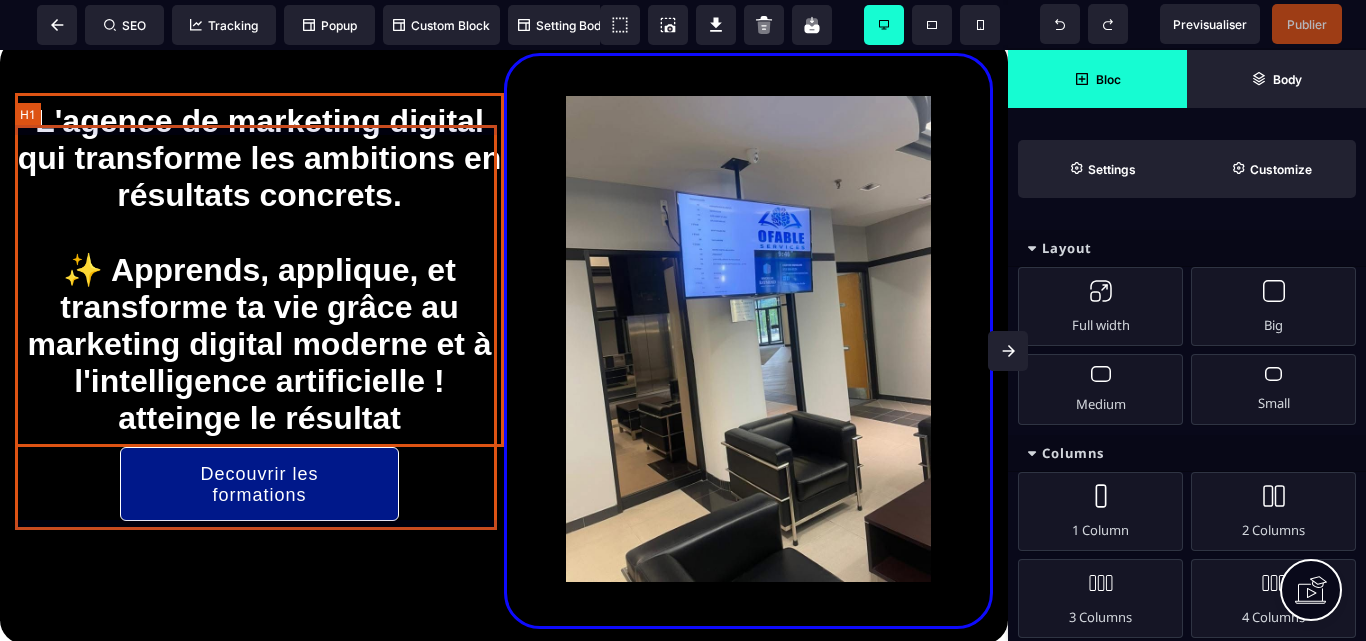 select on "***" 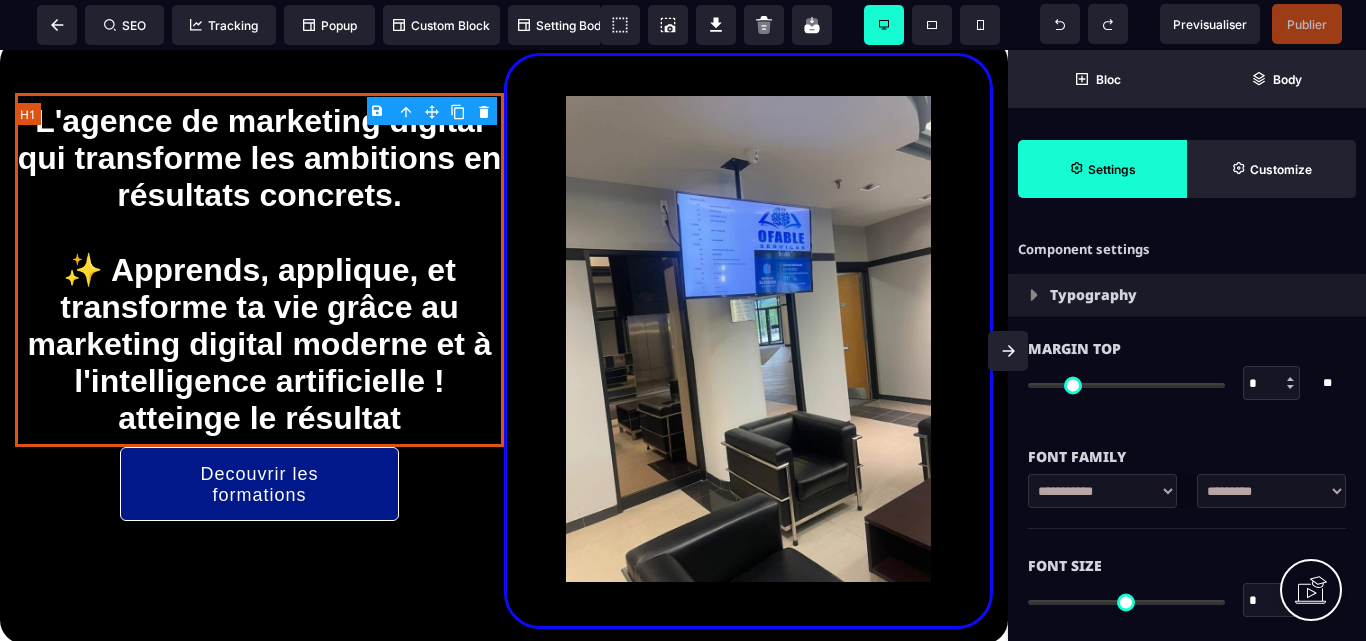 type on "*" 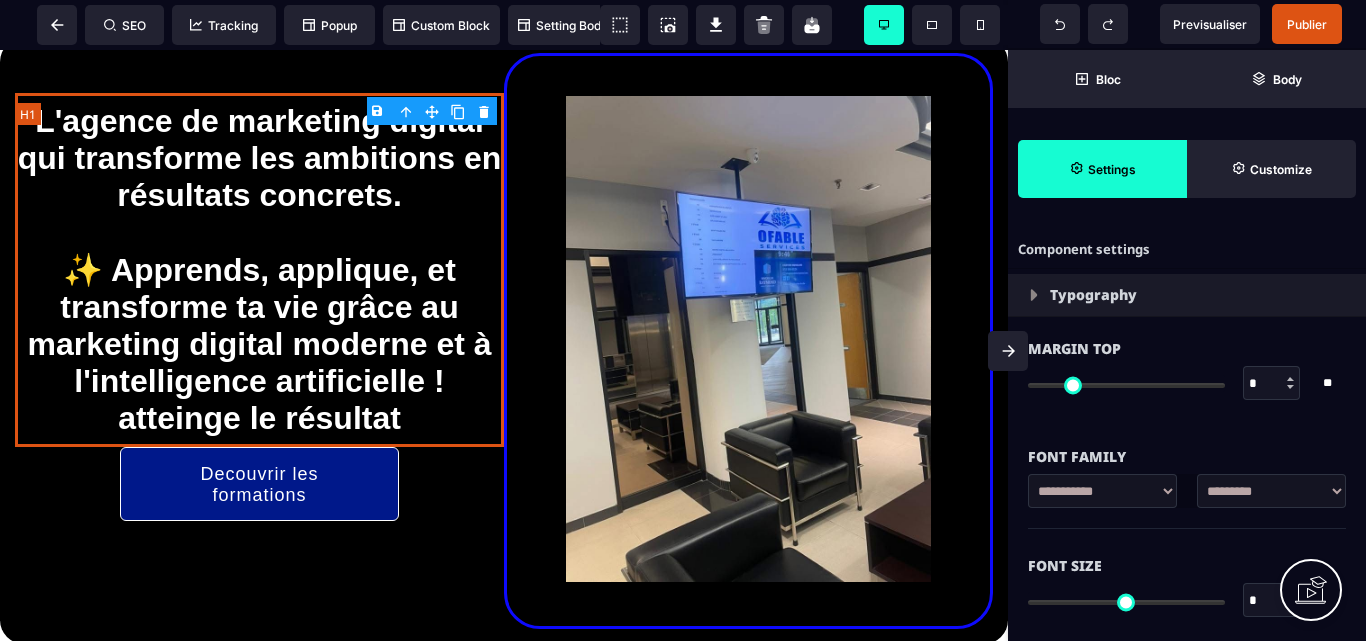 click on "L'agence de marketing digital qui transforme les ambitions en résultats concrets. ✨ Apprends, applique, et transforme ta vie grâce au marketing digital moderne et à l'intelligence artificielle ! atteinge le résultat" at bounding box center (259, 270) 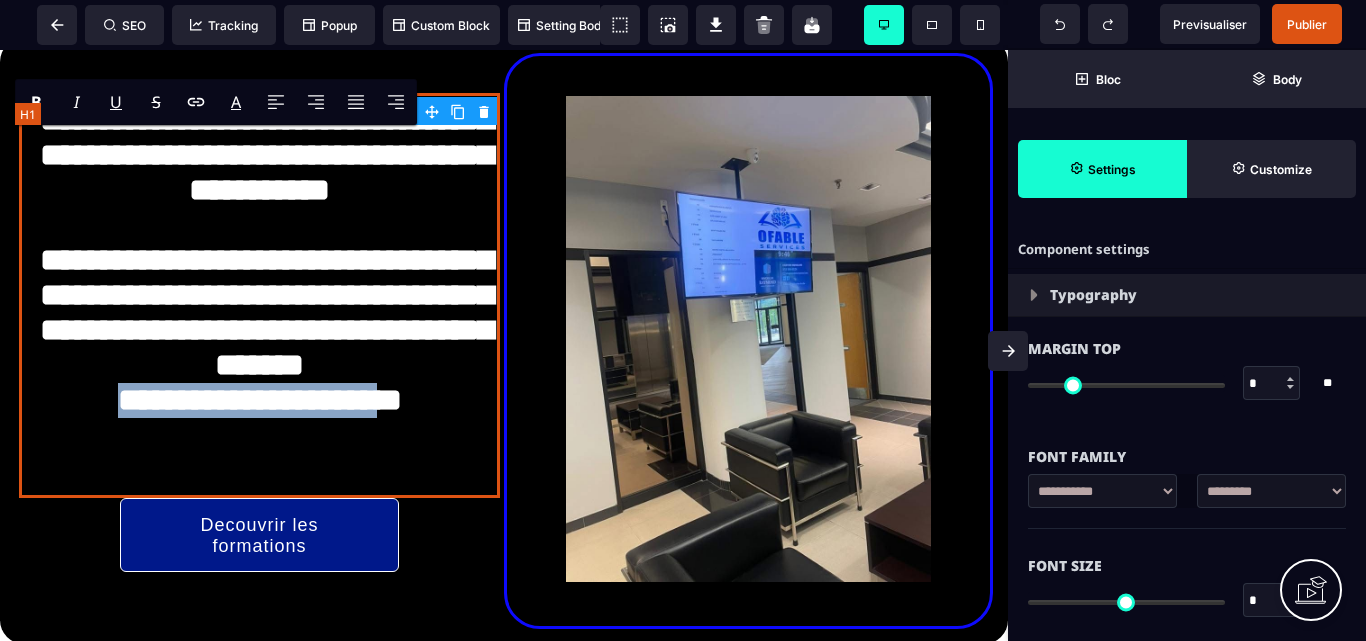 drag, startPoint x: 175, startPoint y: 460, endPoint x: 394, endPoint y: 471, distance: 219.27608 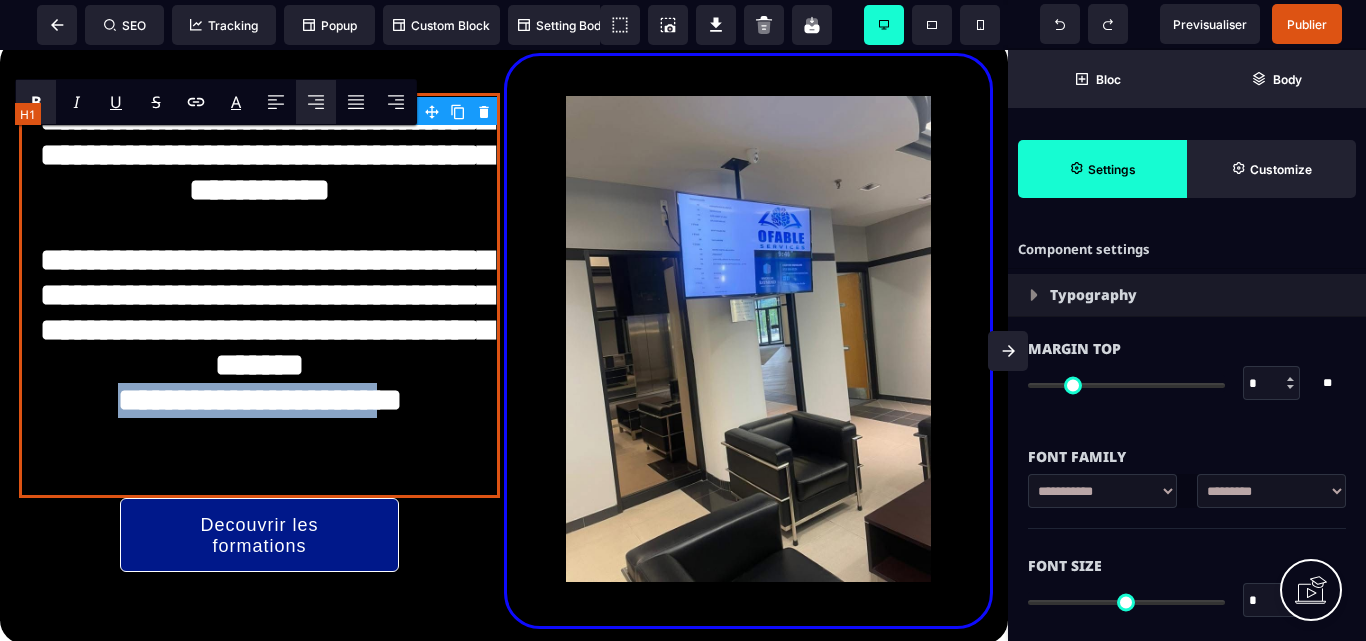 type 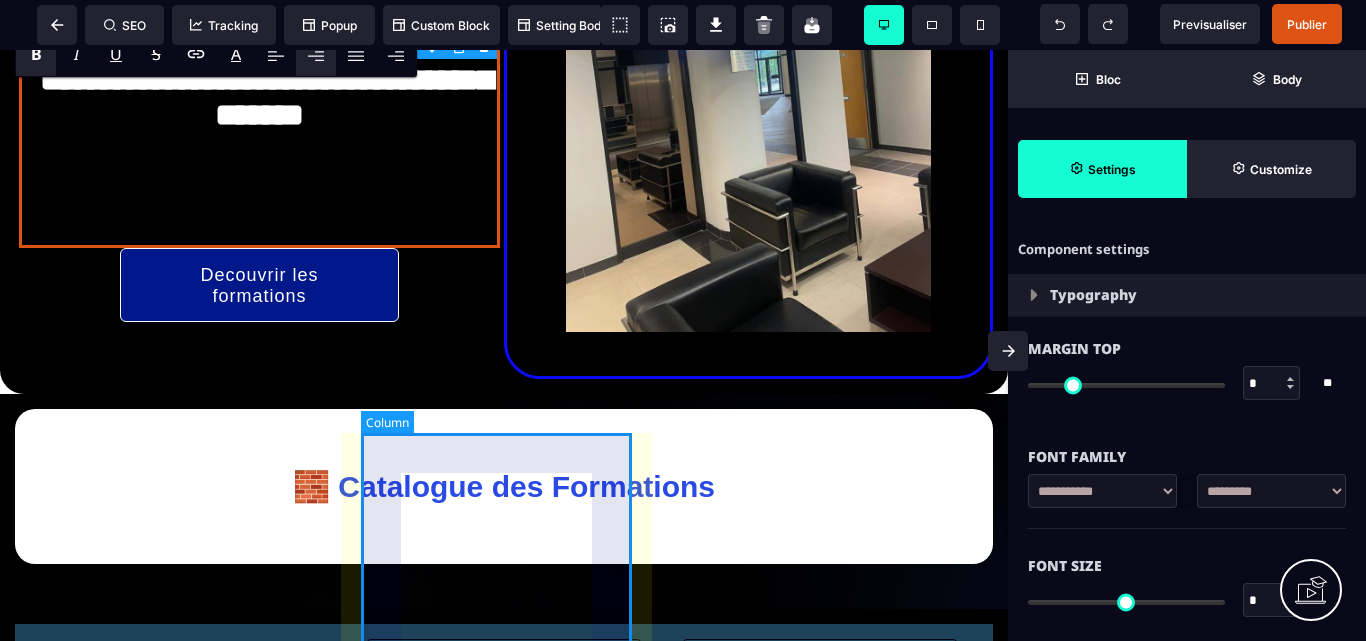 scroll, scrollTop: 700, scrollLeft: 0, axis: vertical 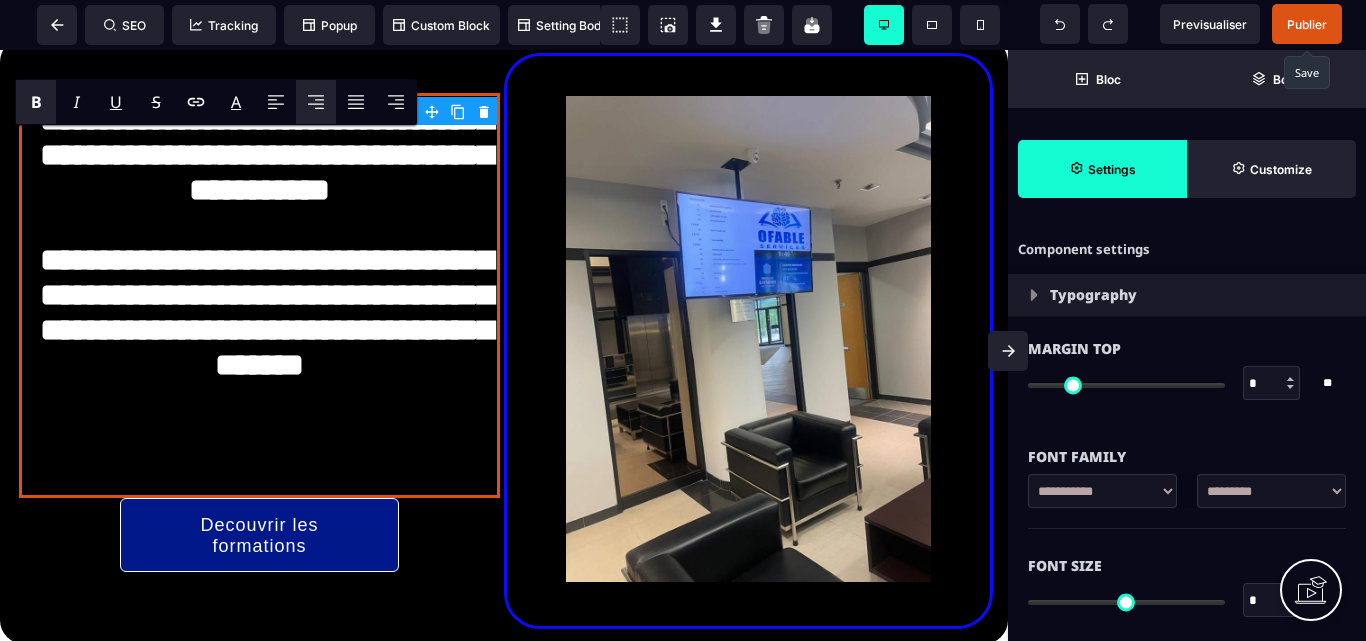 click on "Publier" at bounding box center [1307, 24] 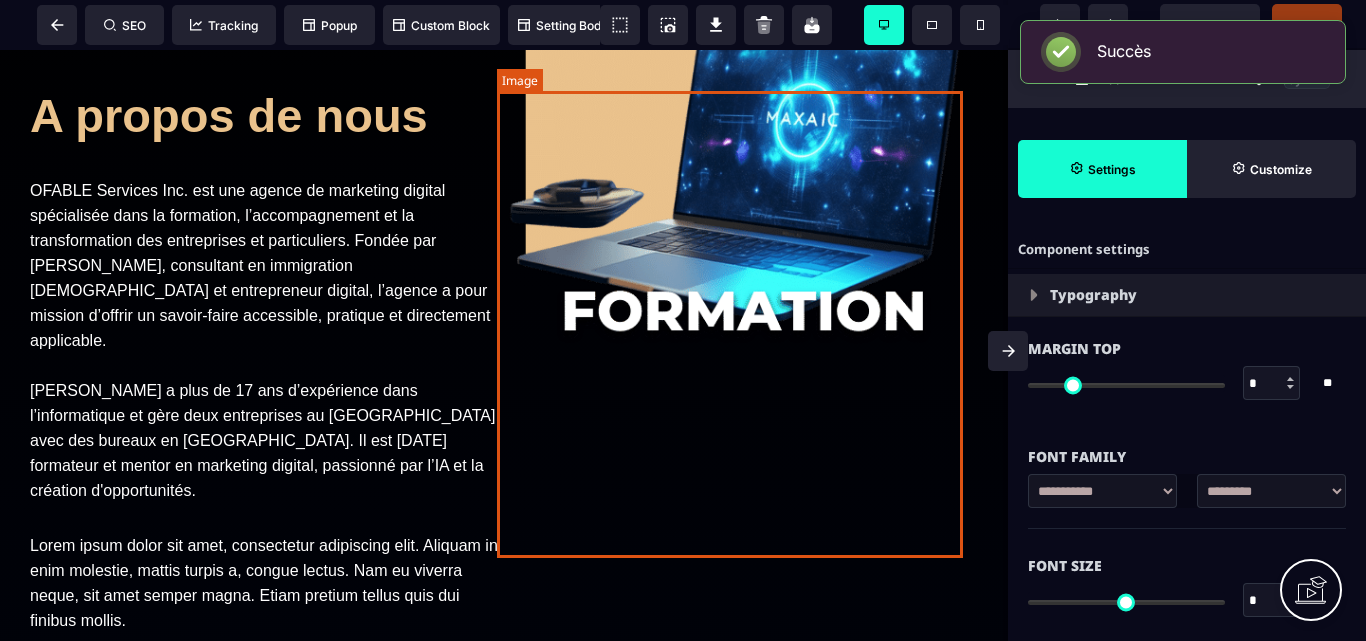 scroll, scrollTop: 4900, scrollLeft: 0, axis: vertical 